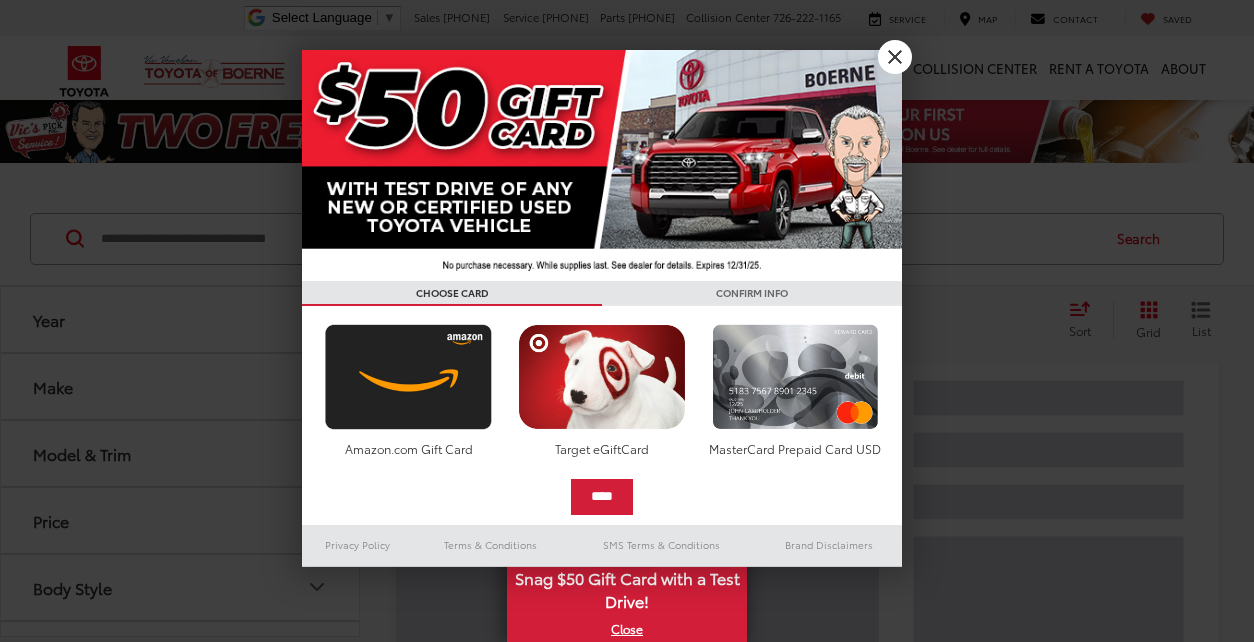 scroll, scrollTop: 0, scrollLeft: 0, axis: both 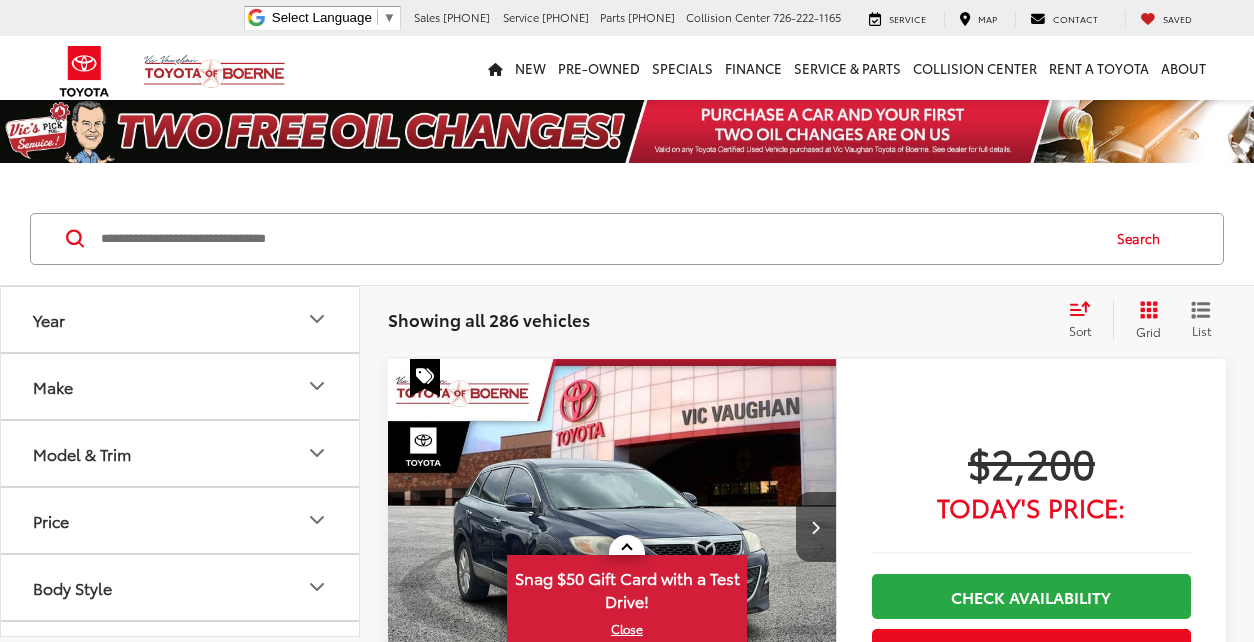 click at bounding box center [598, 239] 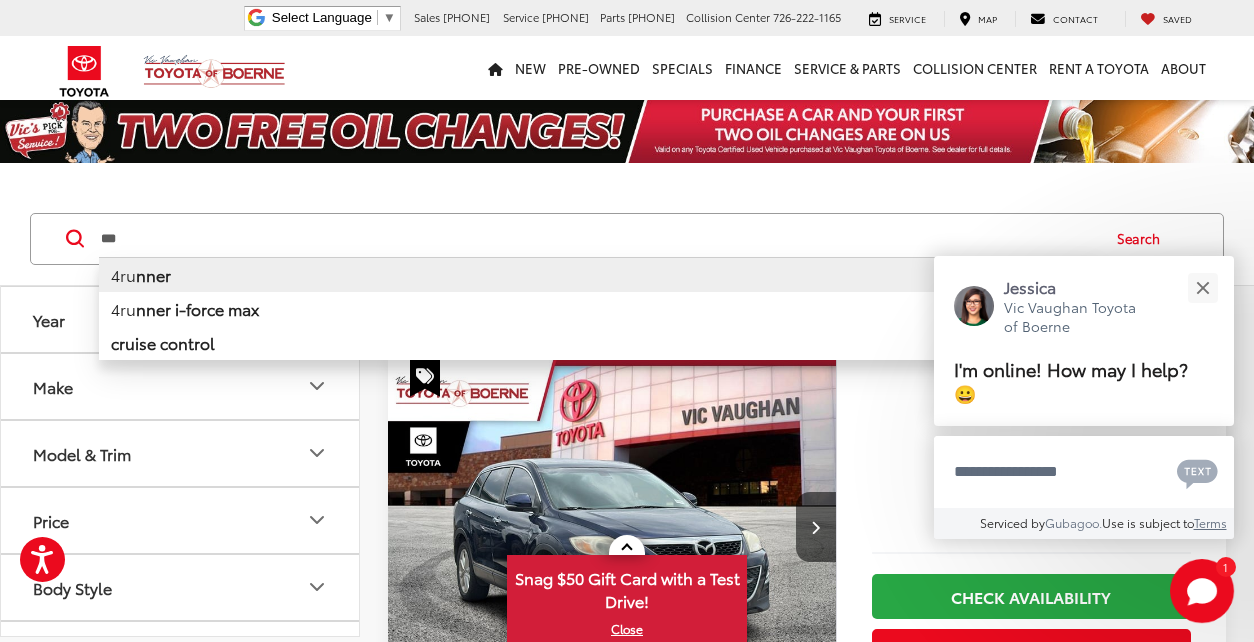 click on "4ru nner" at bounding box center (598, 274) 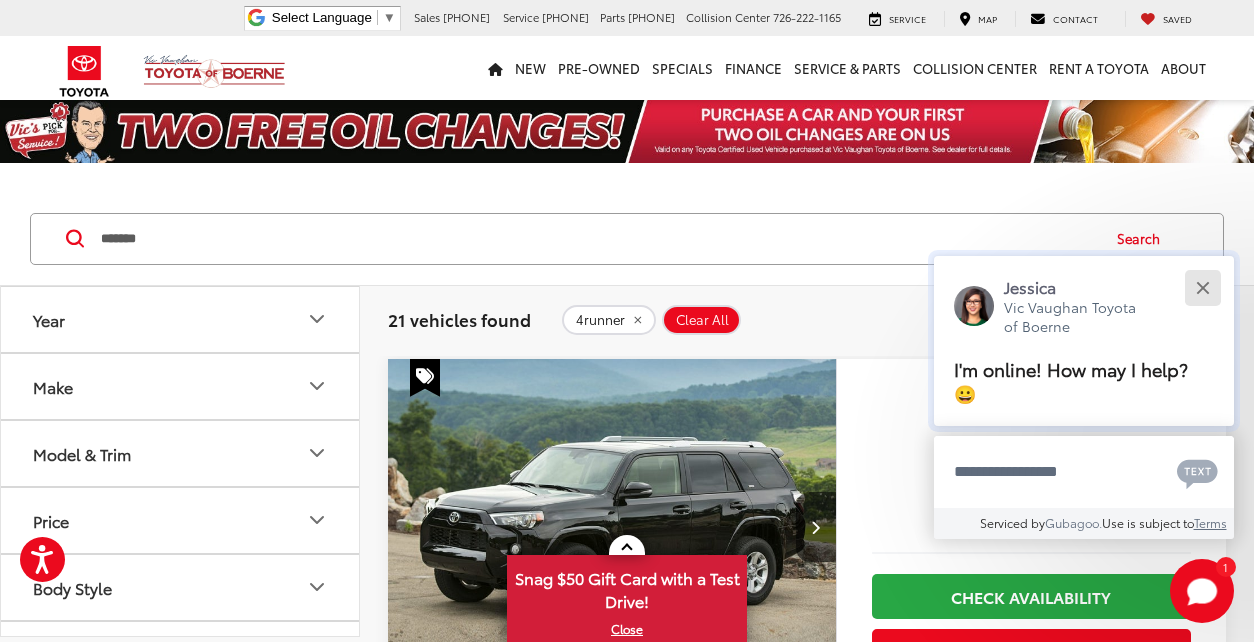 click at bounding box center [1202, 287] 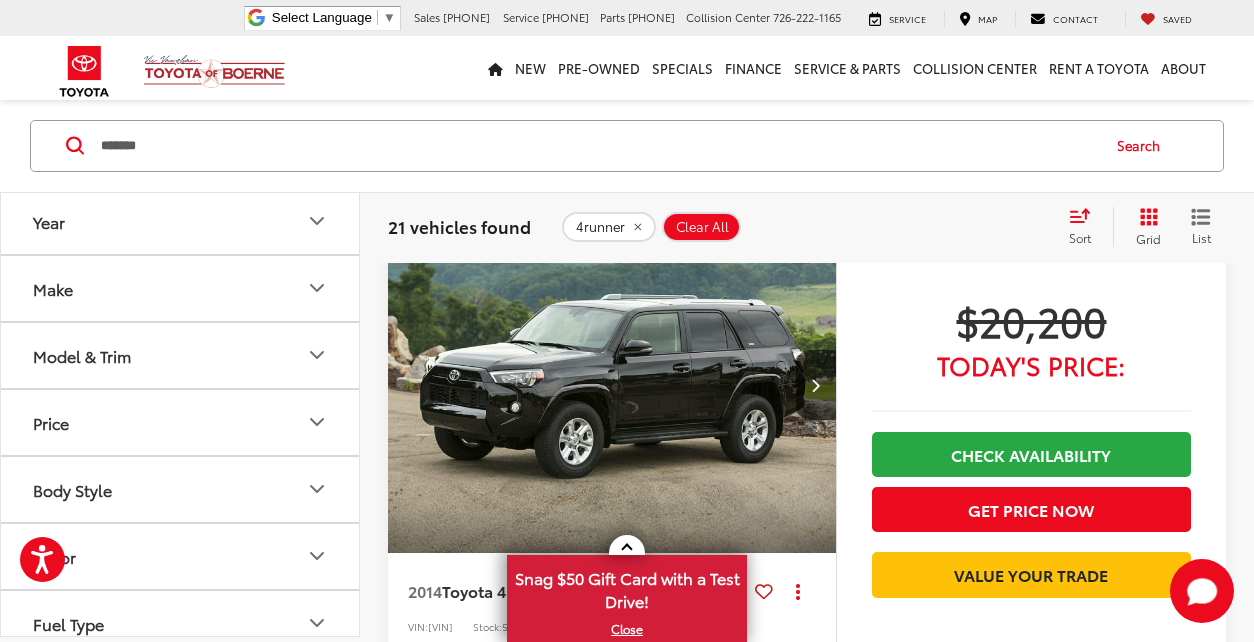 scroll, scrollTop: 144, scrollLeft: 0, axis: vertical 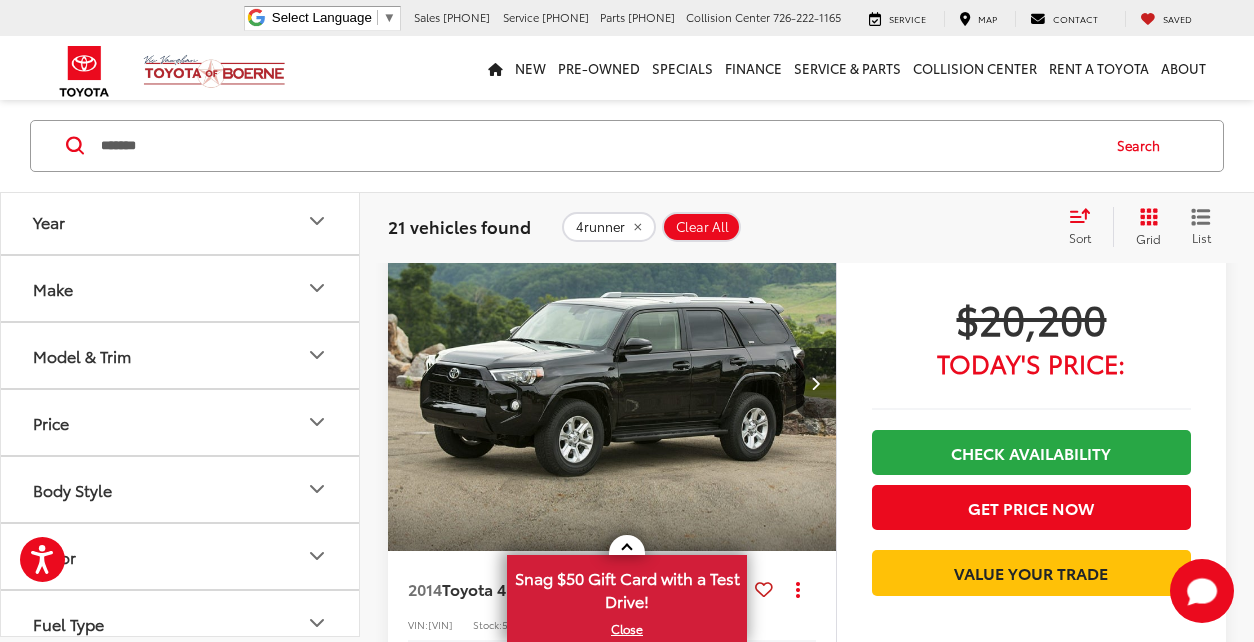 click at bounding box center [612, 384] 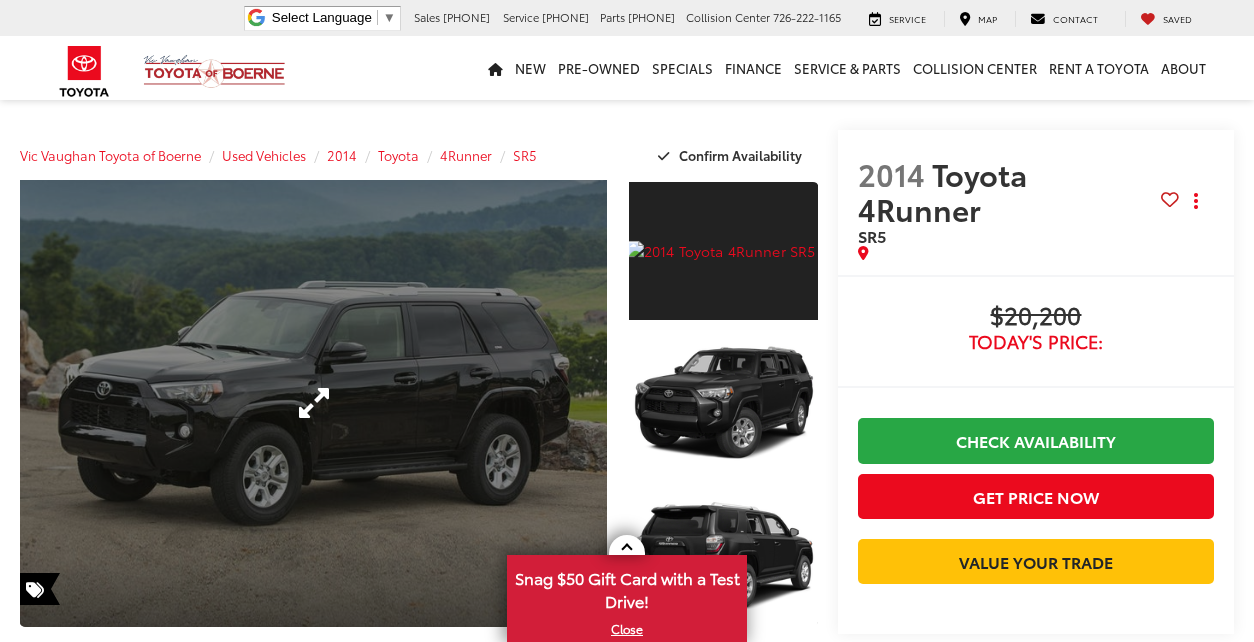 scroll, scrollTop: 36, scrollLeft: 0, axis: vertical 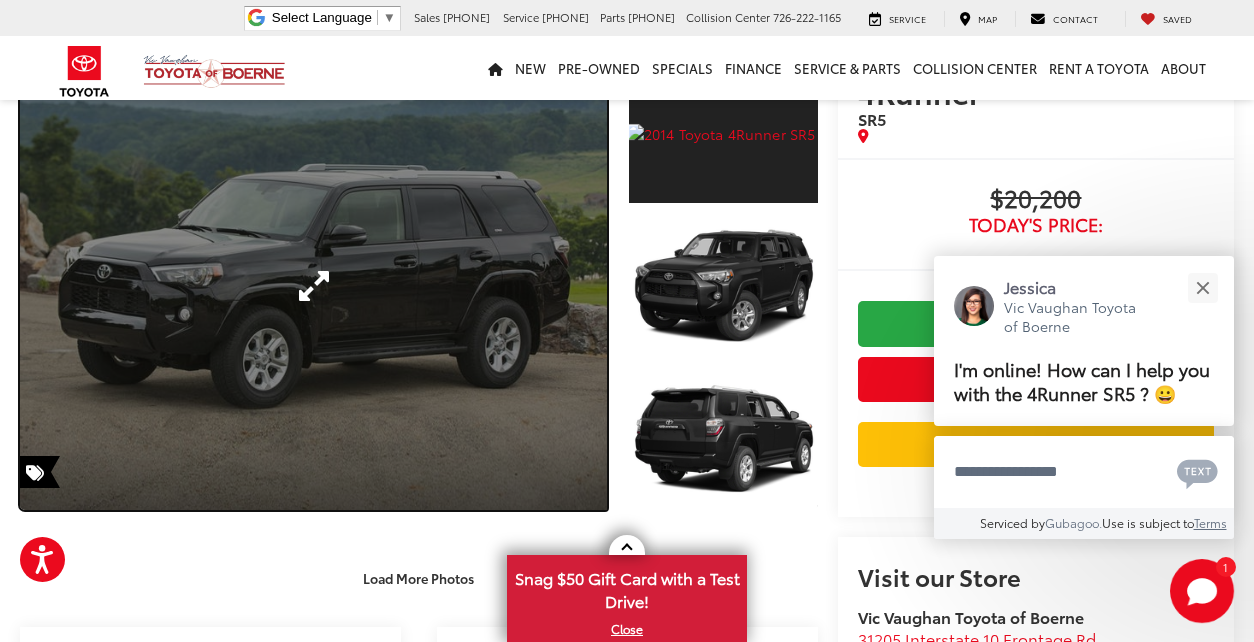 click at bounding box center [313, 286] 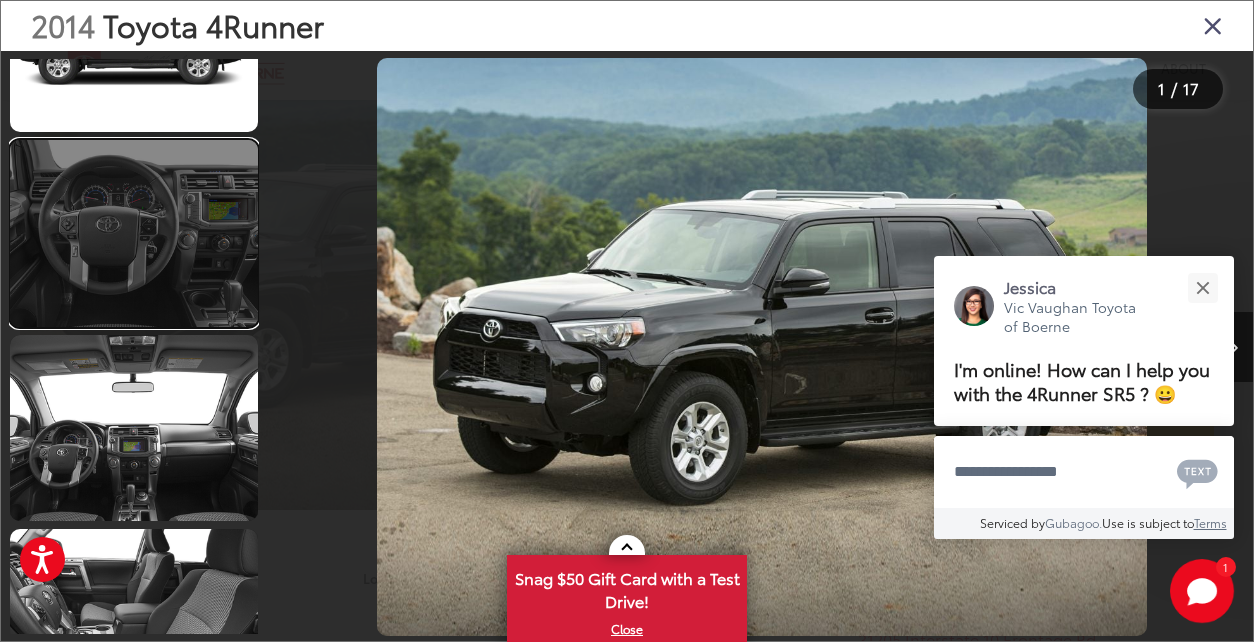 click at bounding box center [134, 233] 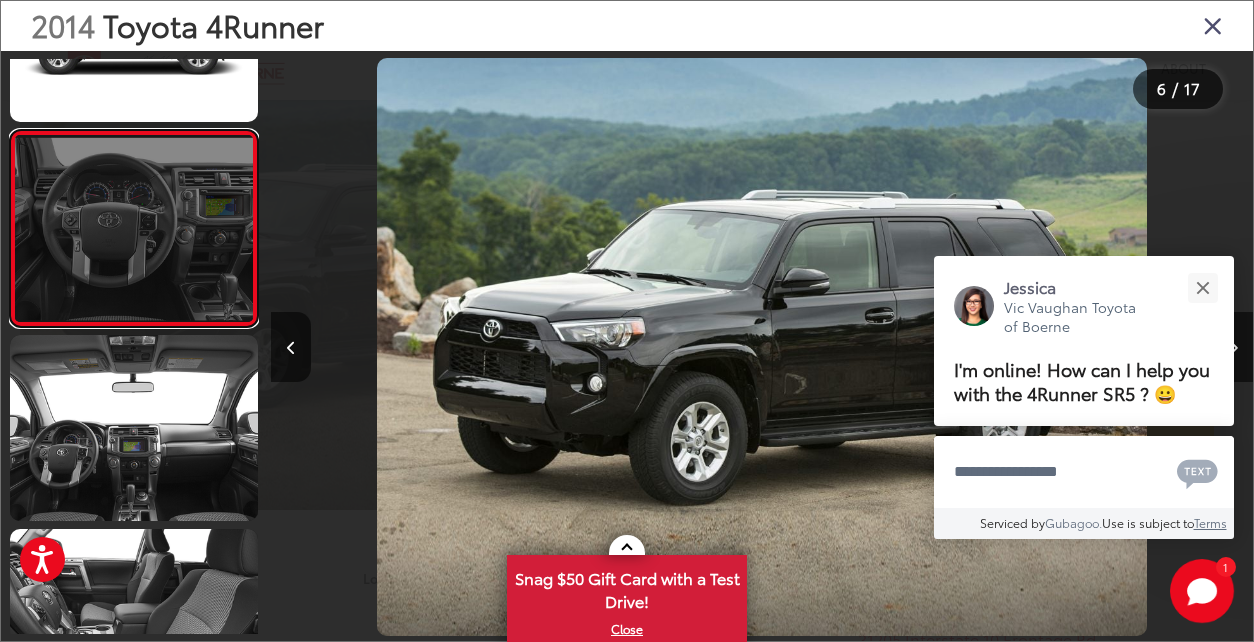 scroll, scrollTop: 866, scrollLeft: 0, axis: vertical 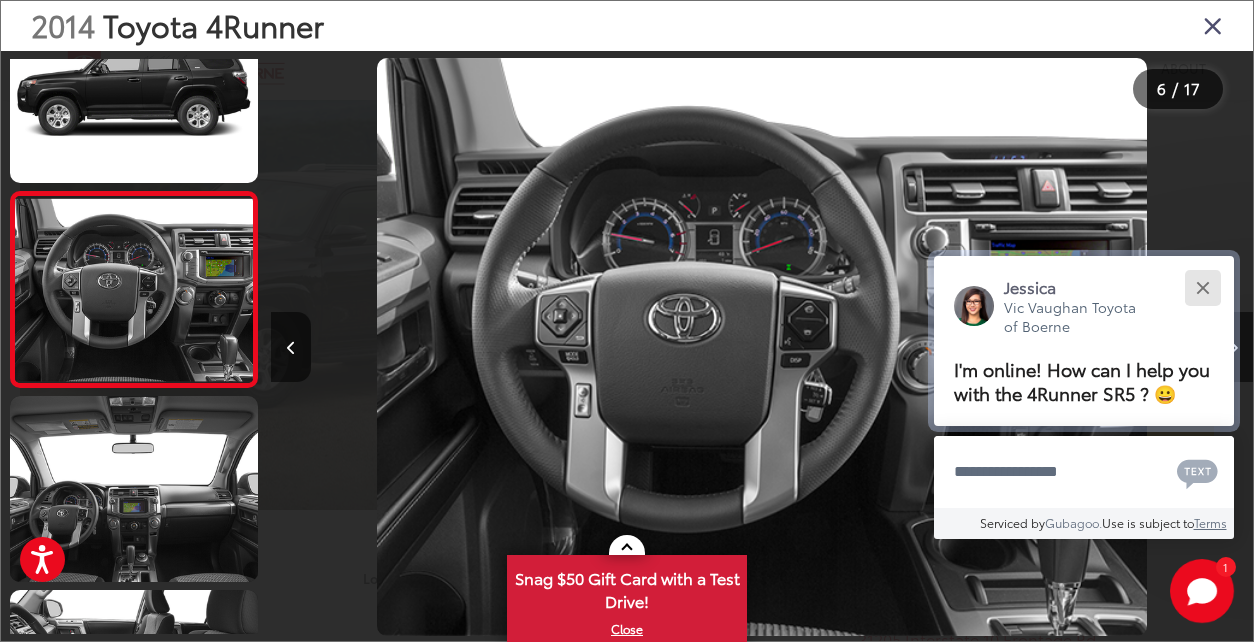 click at bounding box center [1202, 287] 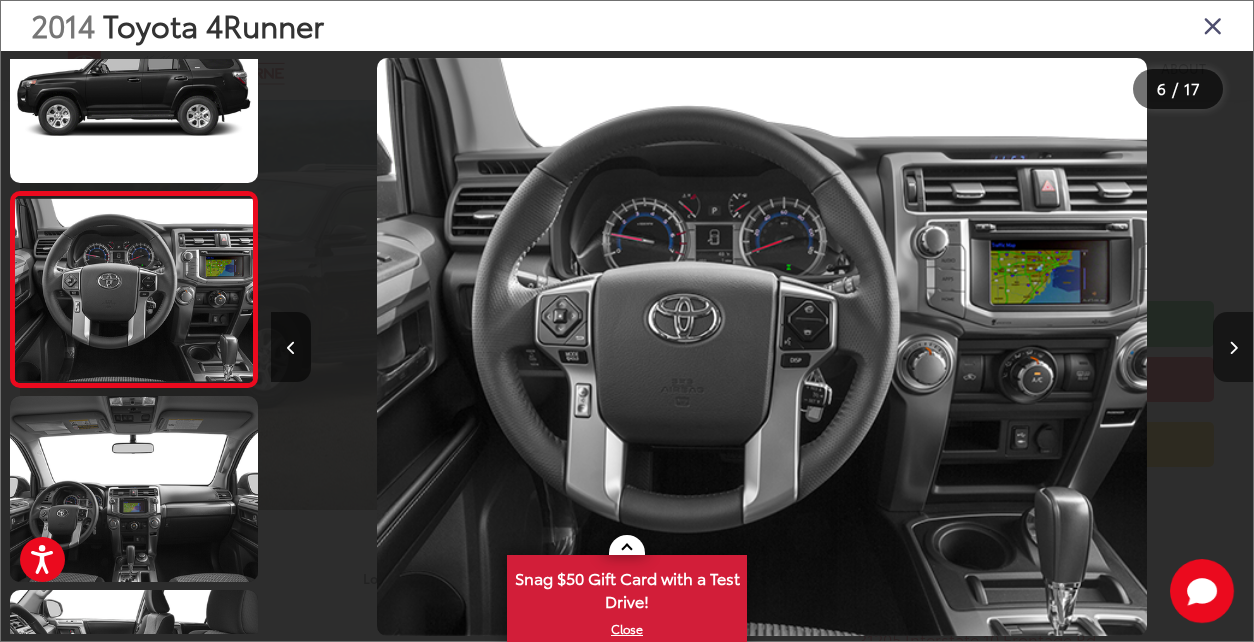 click at bounding box center (1233, 348) 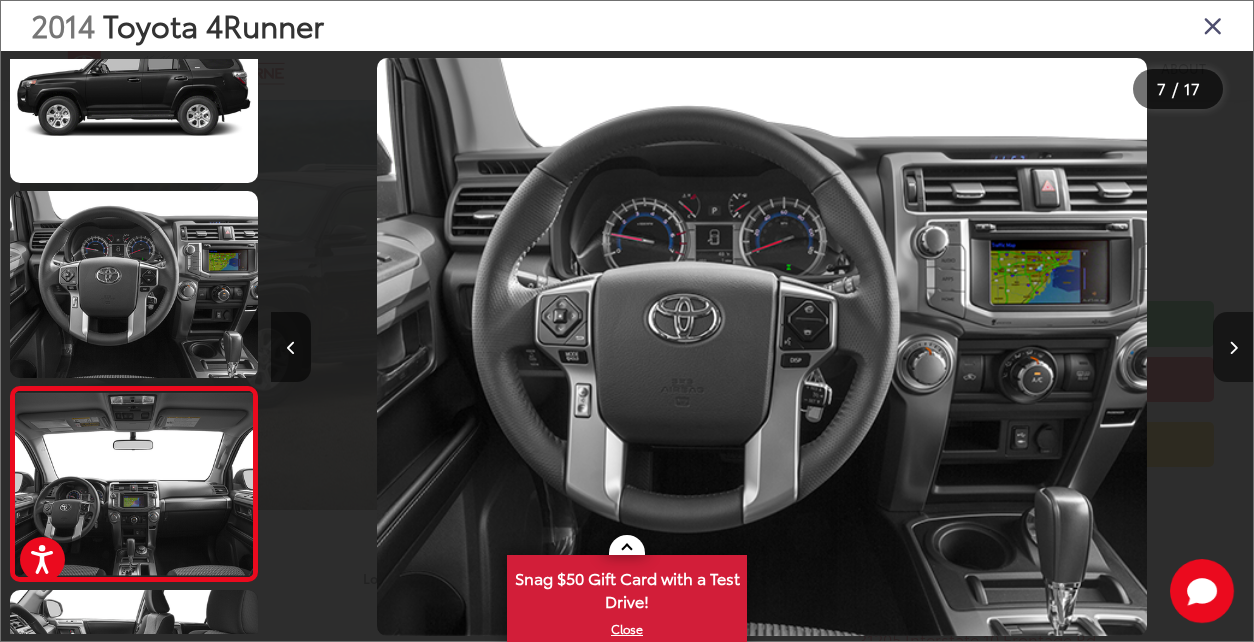 scroll, scrollTop: 0, scrollLeft: 4963, axis: horizontal 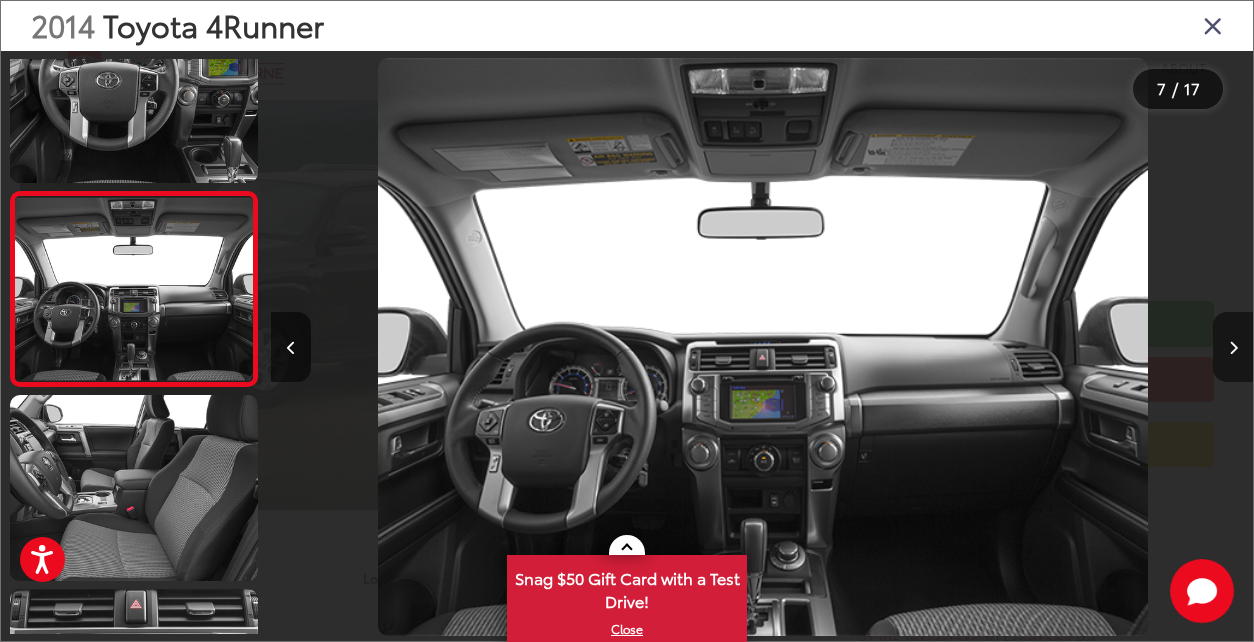 click at bounding box center (1233, 348) 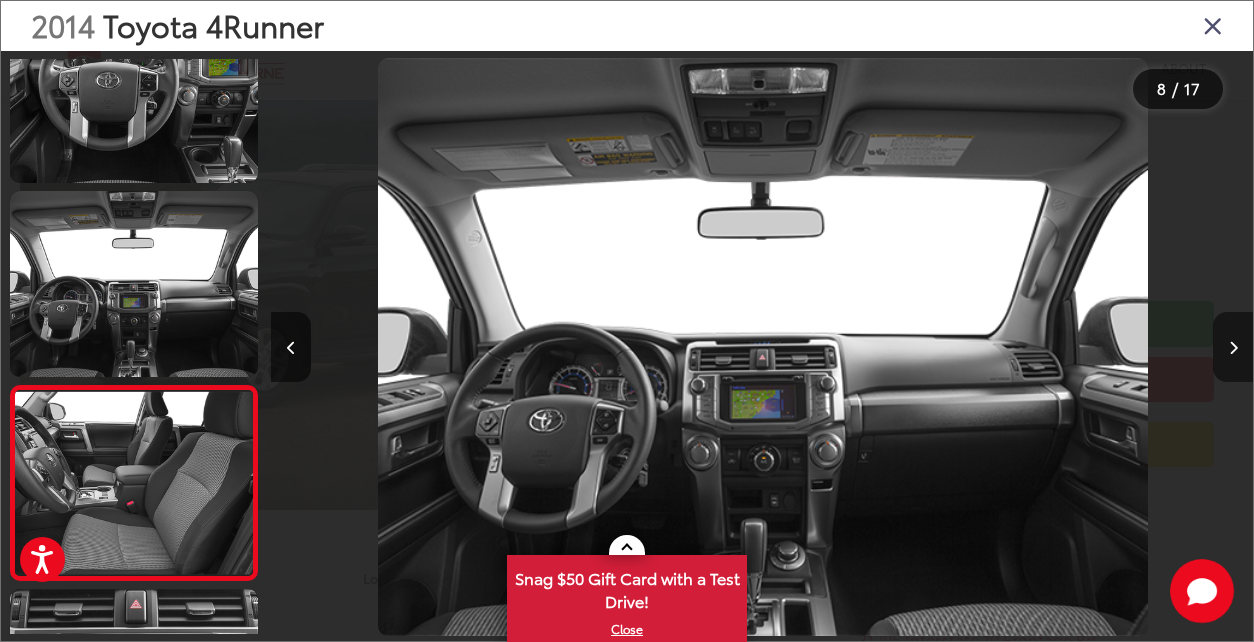 scroll, scrollTop: 0, scrollLeft: 6117, axis: horizontal 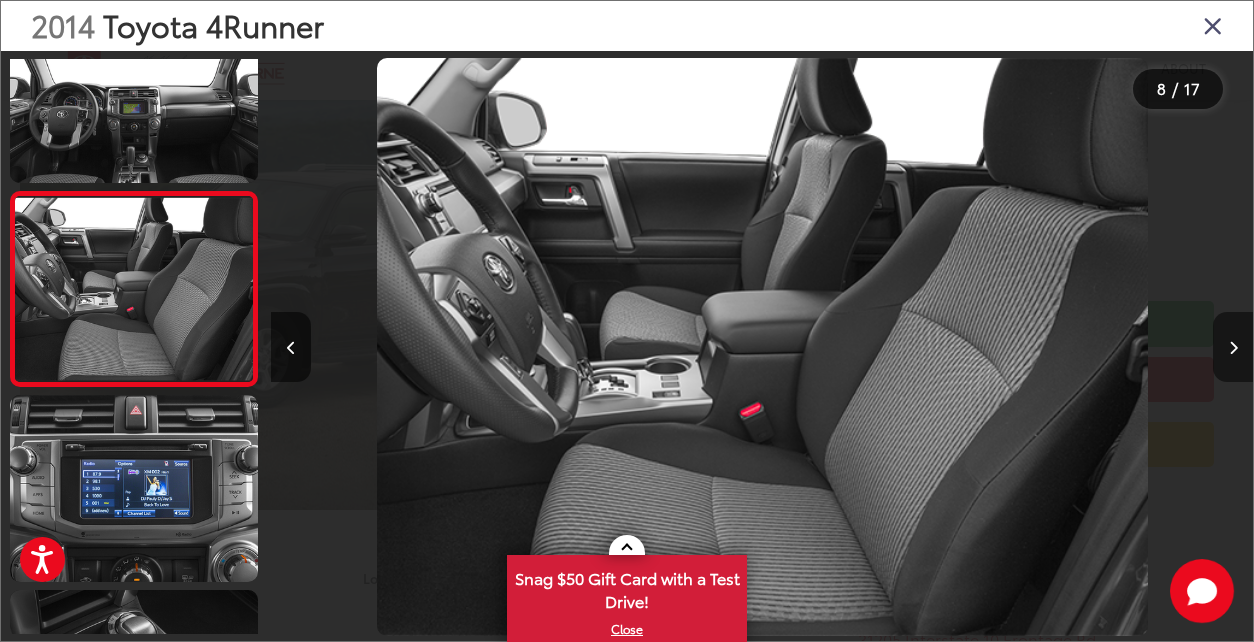 click at bounding box center [1233, 348] 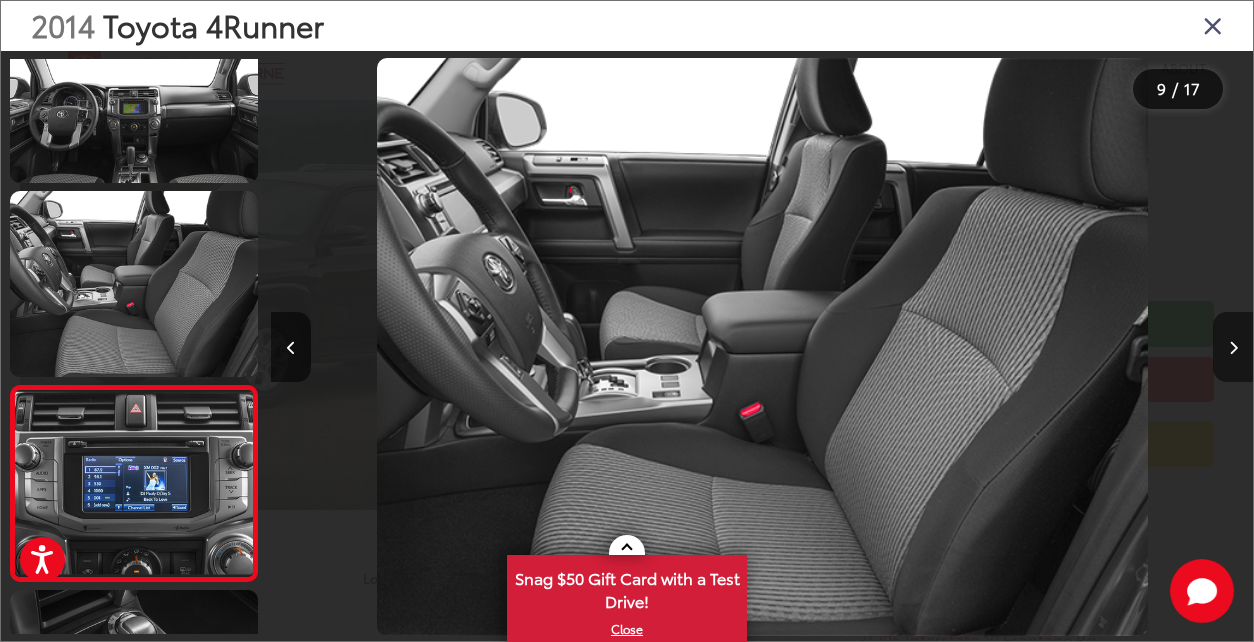 scroll, scrollTop: 0, scrollLeft: 7067, axis: horizontal 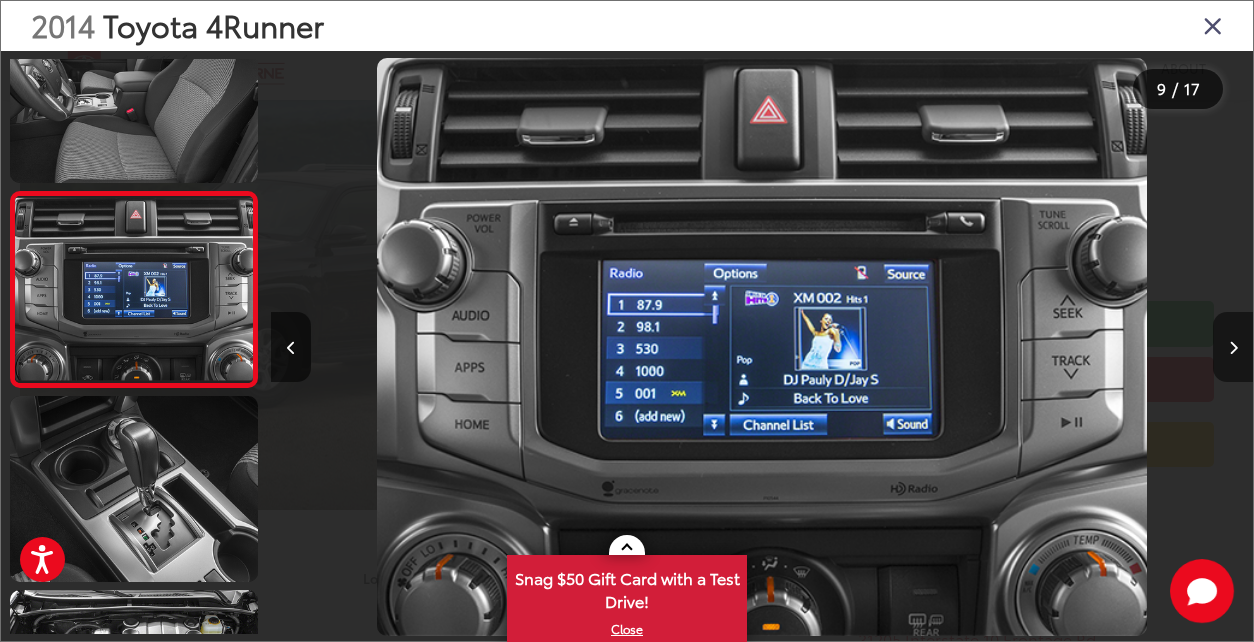 click at bounding box center [1233, 348] 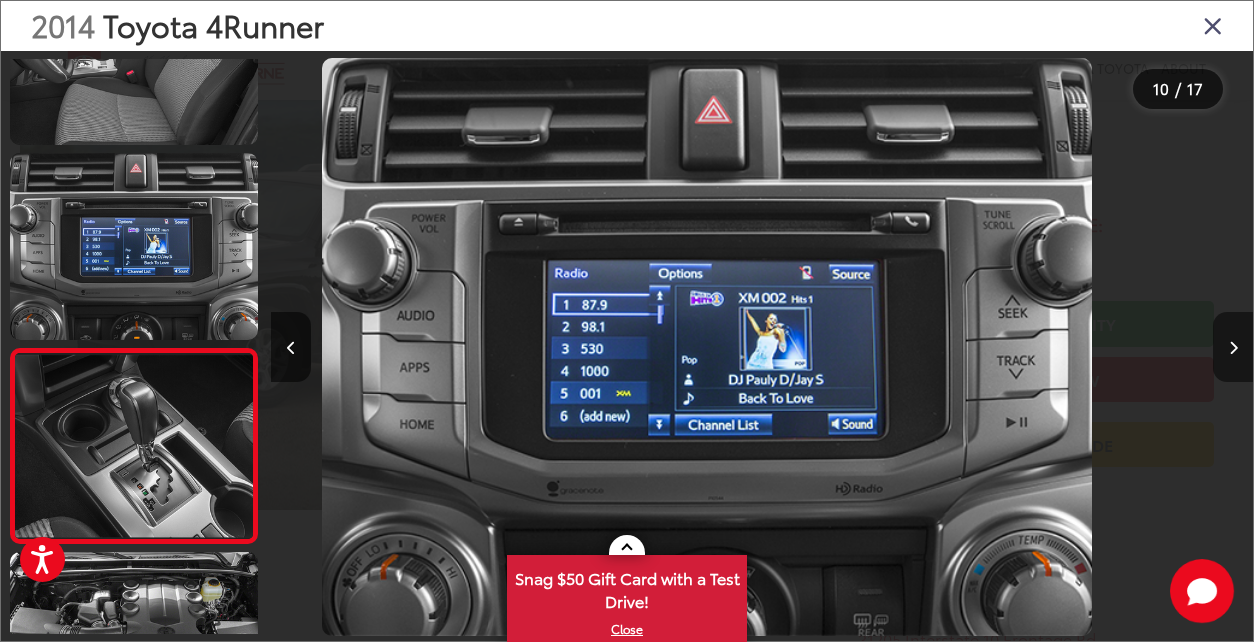 scroll, scrollTop: 1540, scrollLeft: 0, axis: vertical 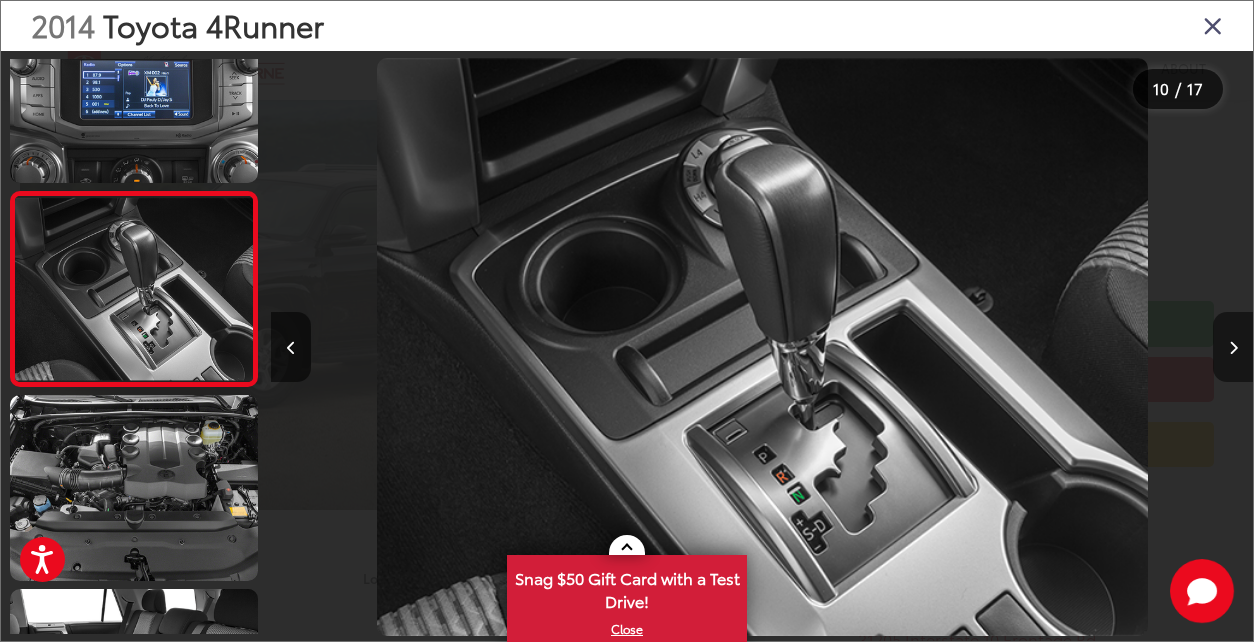click at bounding box center [1233, 348] 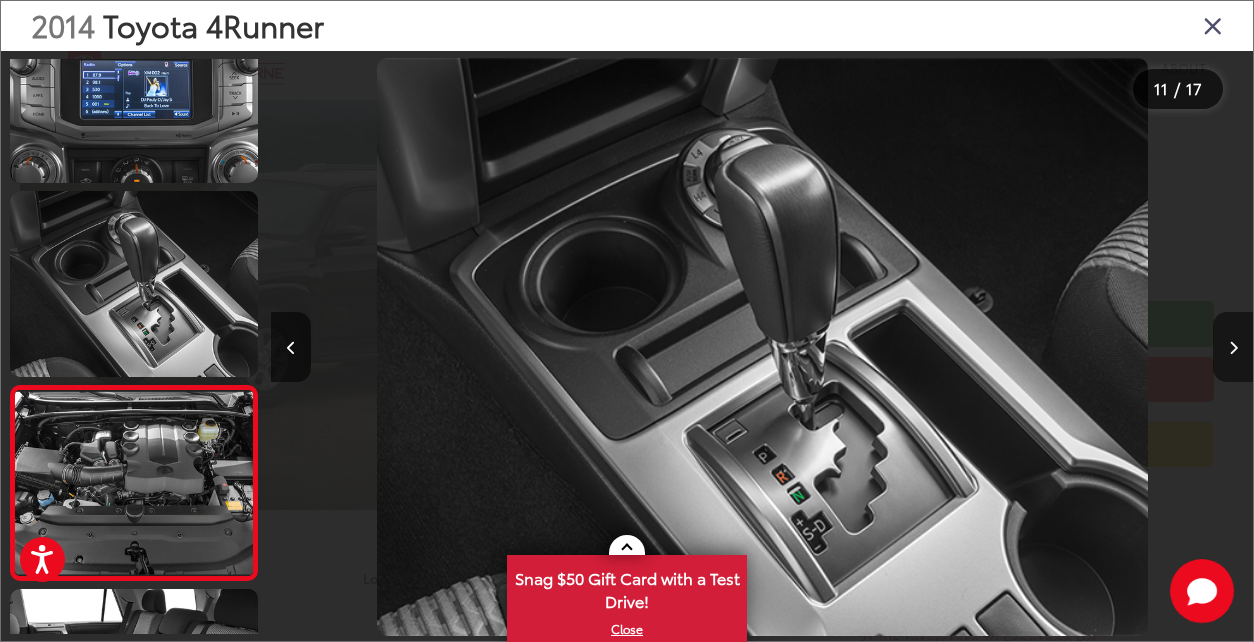 scroll, scrollTop: 0, scrollLeft: 8889, axis: horizontal 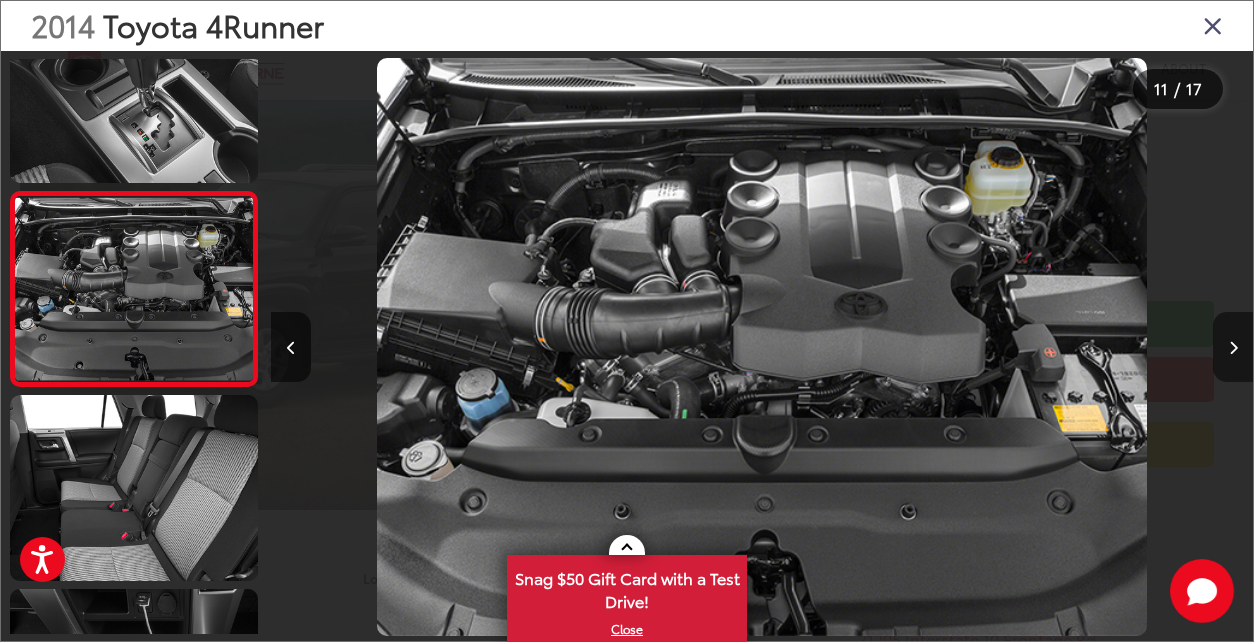 click at bounding box center [1233, 348] 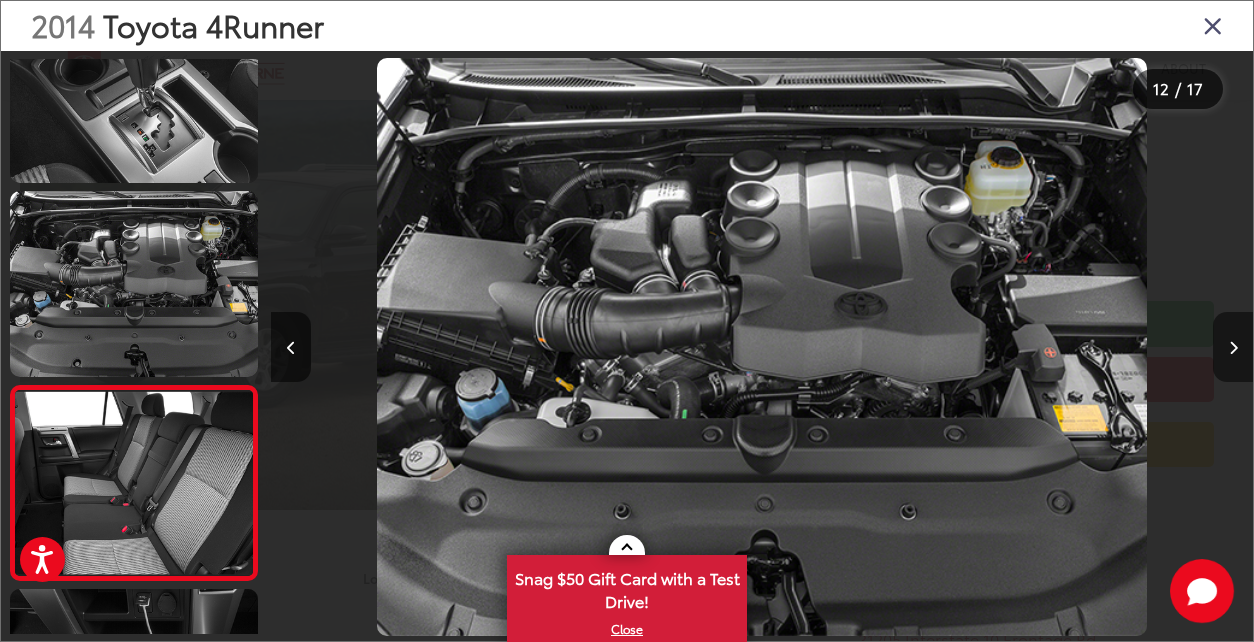 scroll, scrollTop: 0, scrollLeft: 10012, axis: horizontal 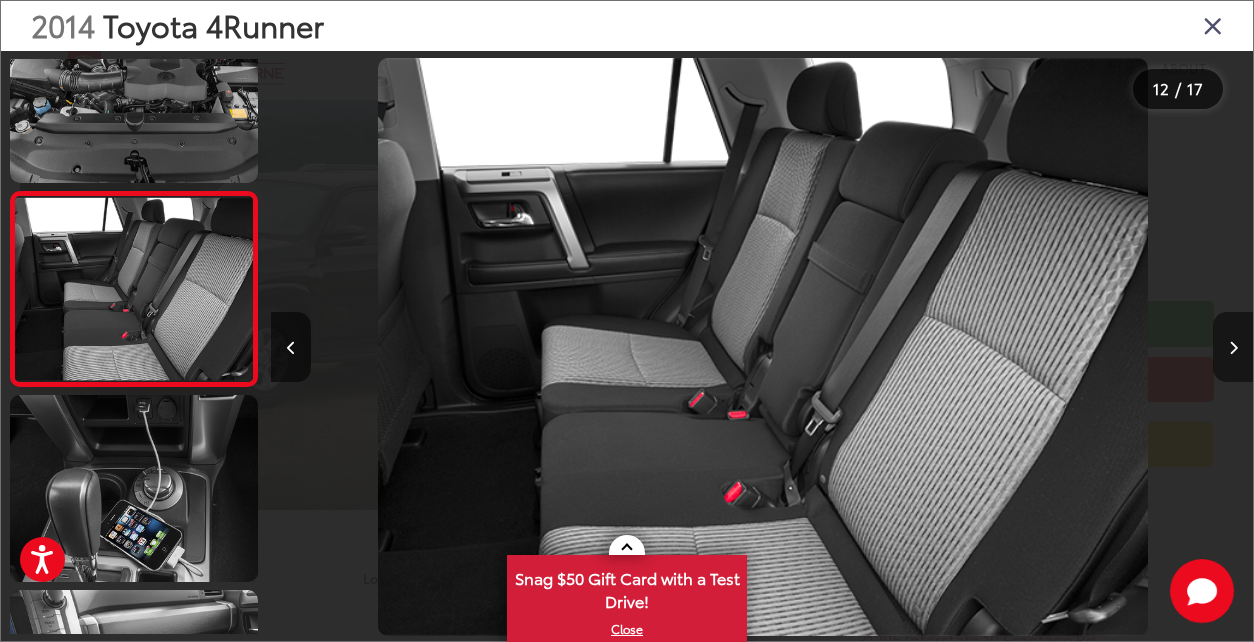 click at bounding box center (1233, 348) 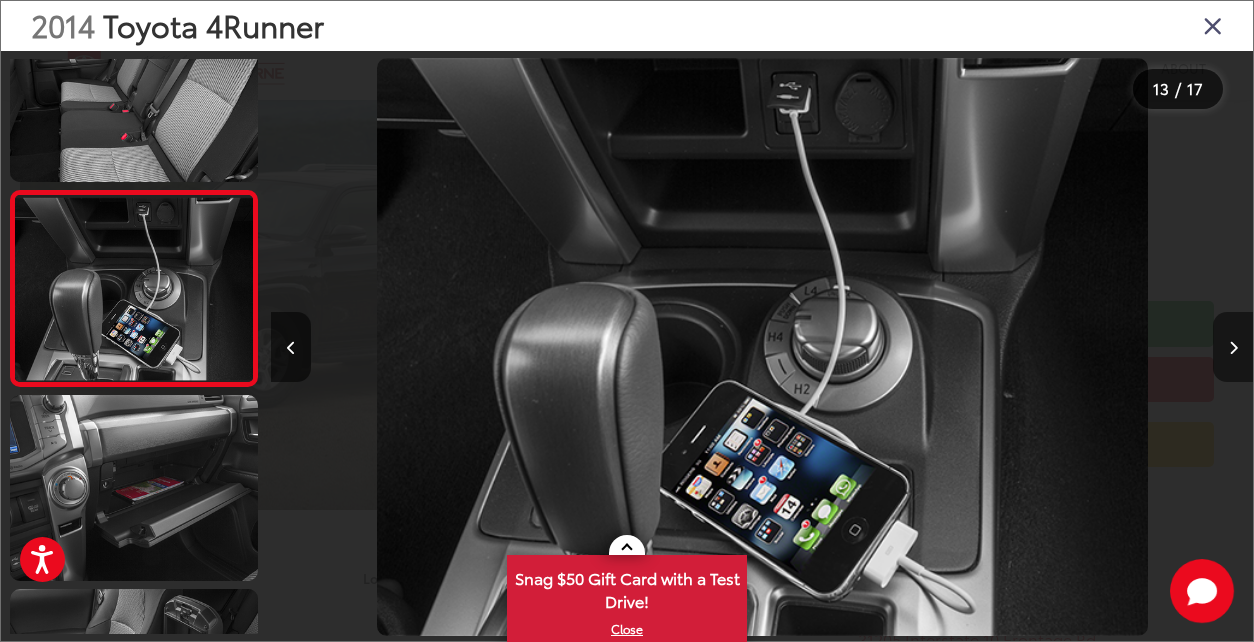 click at bounding box center (1233, 348) 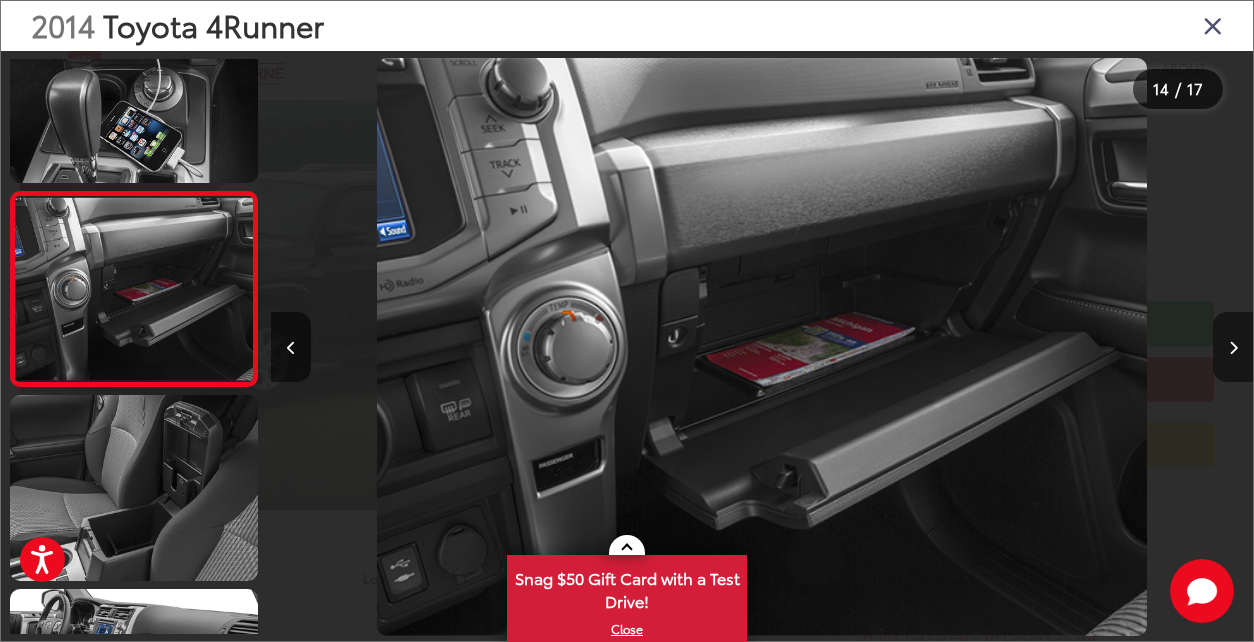 click at bounding box center (1233, 348) 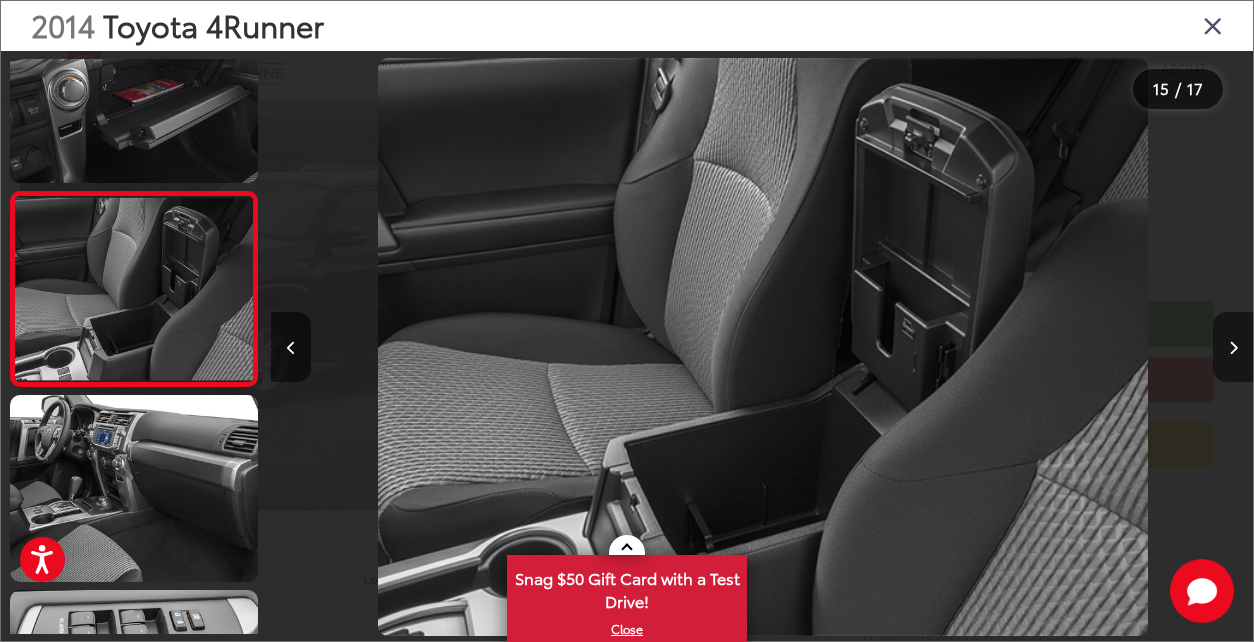 click at bounding box center [1233, 348] 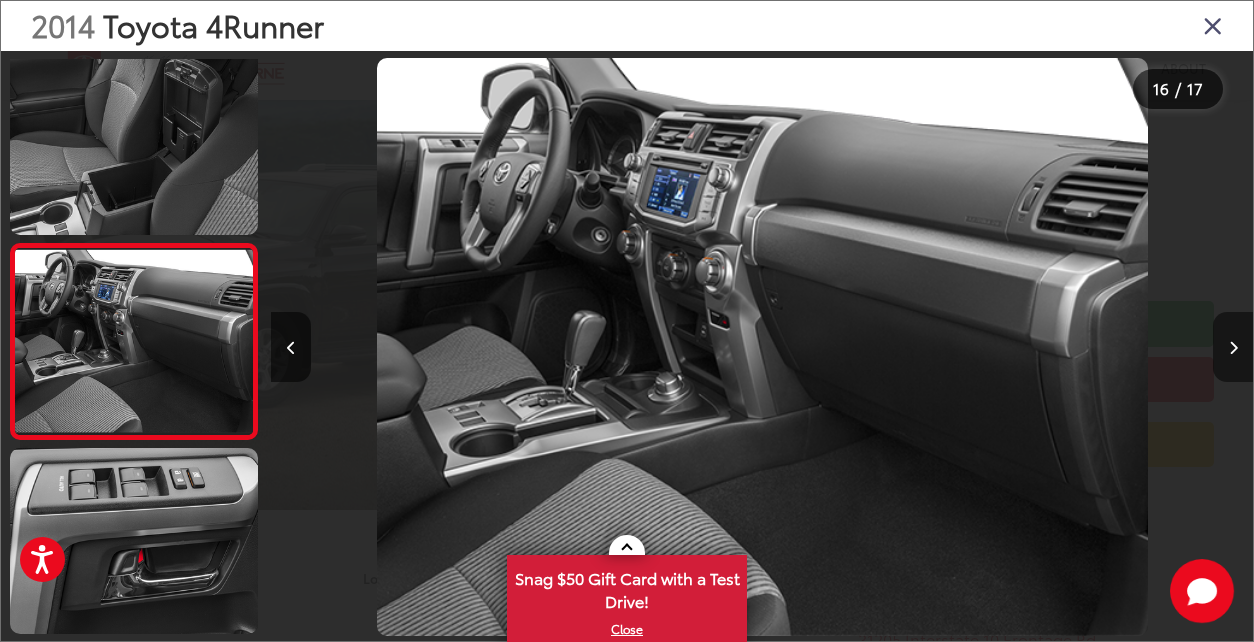 click at bounding box center [1233, 348] 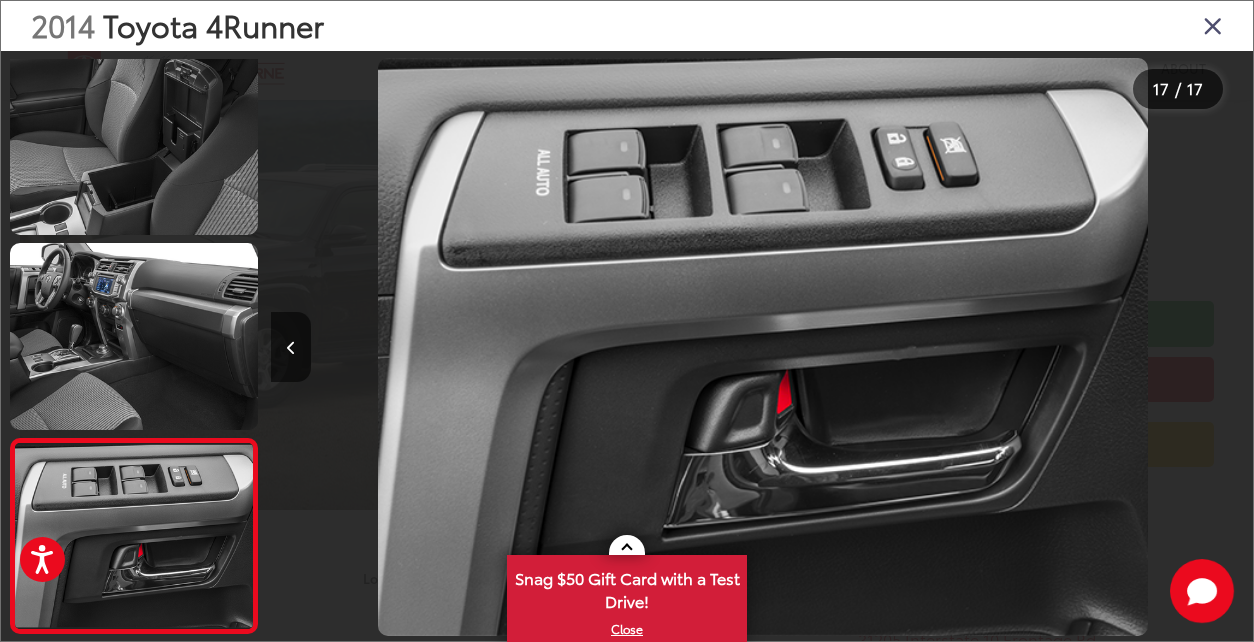 click at bounding box center (1130, 347) 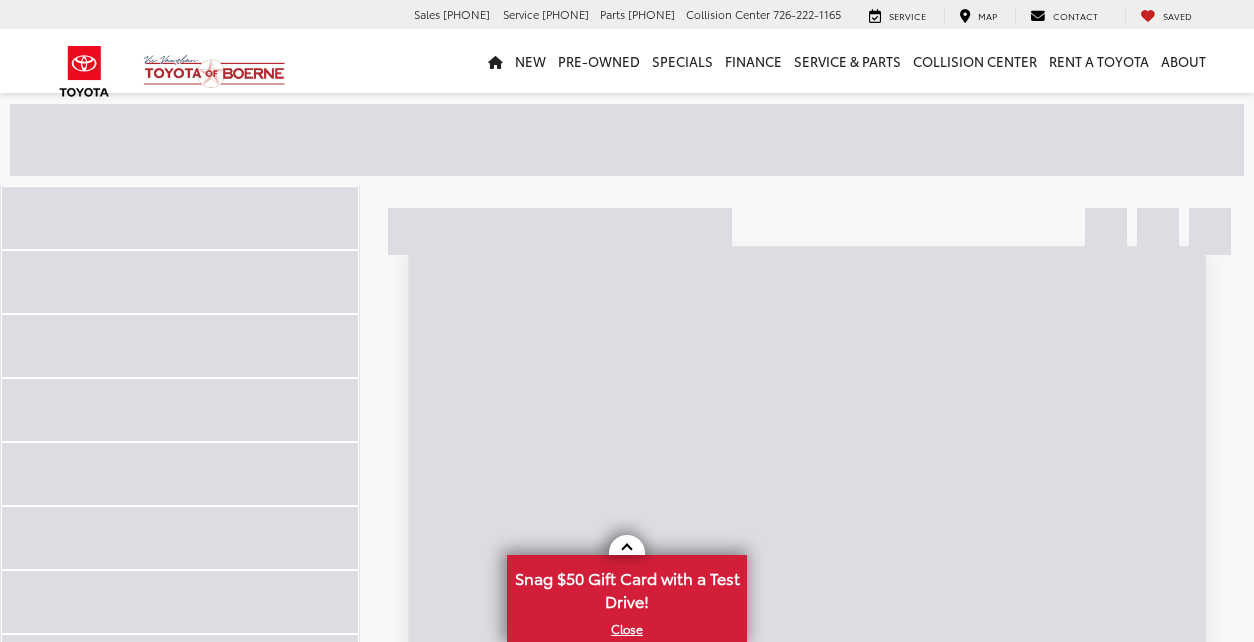 scroll, scrollTop: 99, scrollLeft: 0, axis: vertical 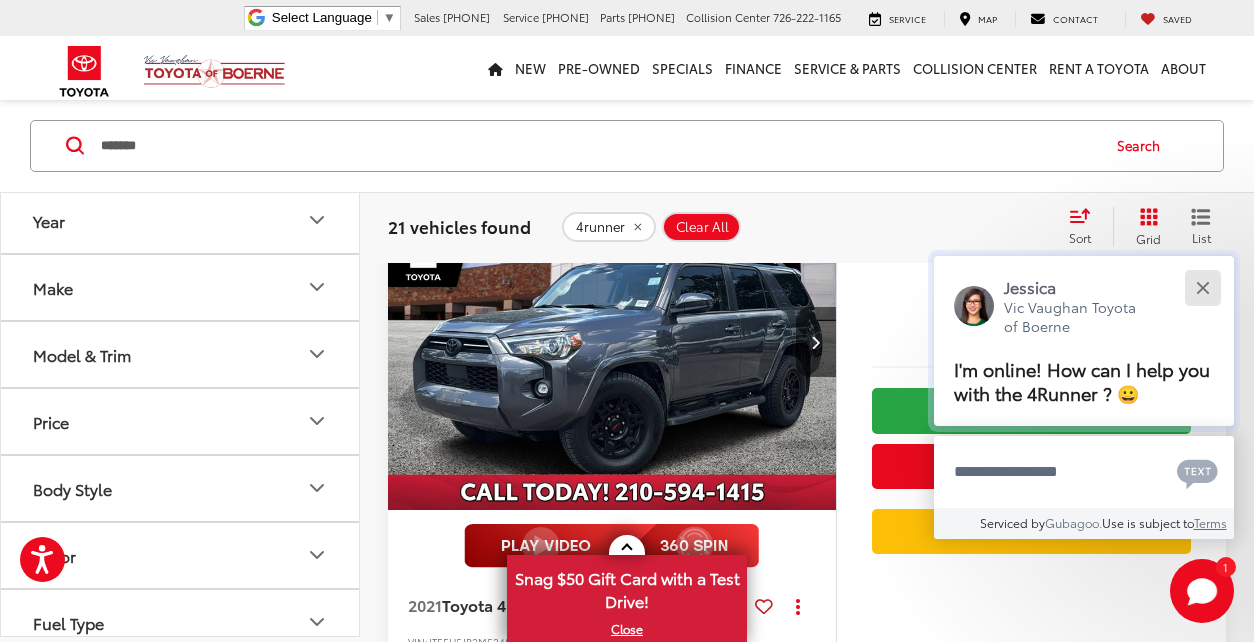 click at bounding box center (1202, 287) 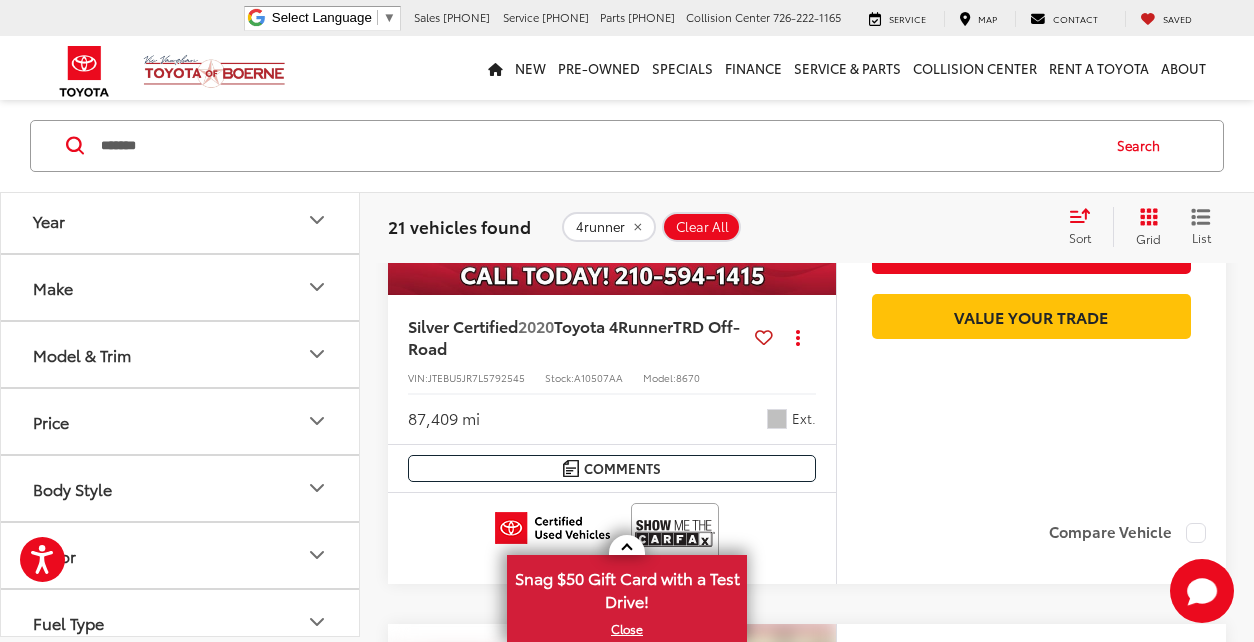 scroll, scrollTop: 3090, scrollLeft: 0, axis: vertical 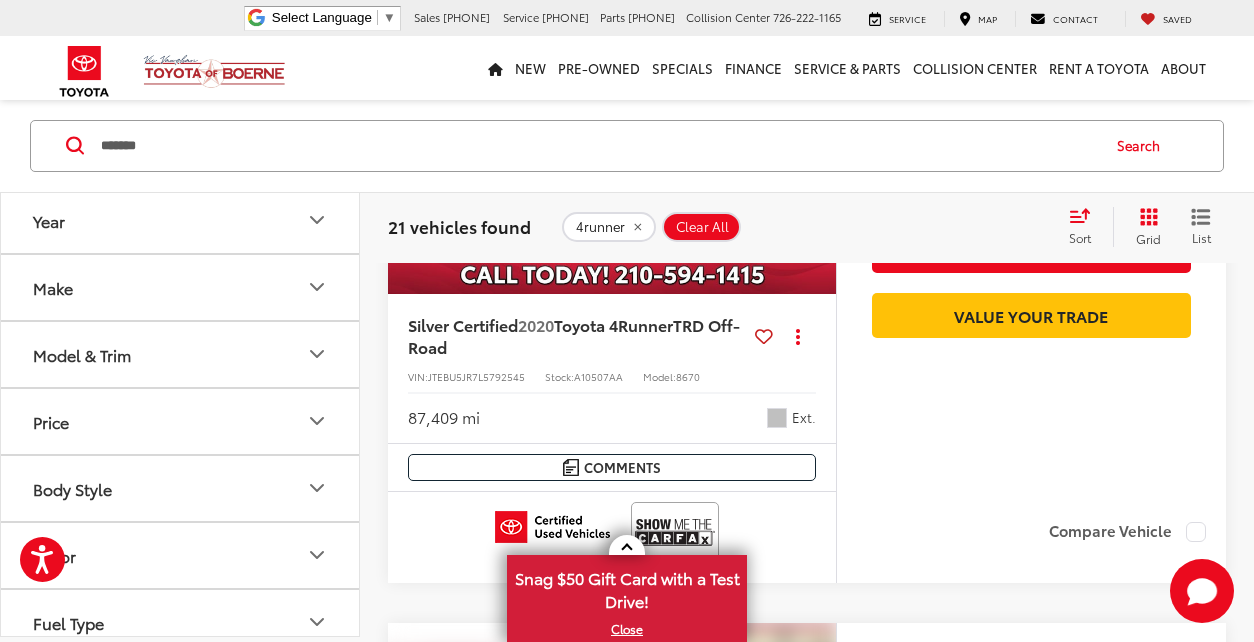 click 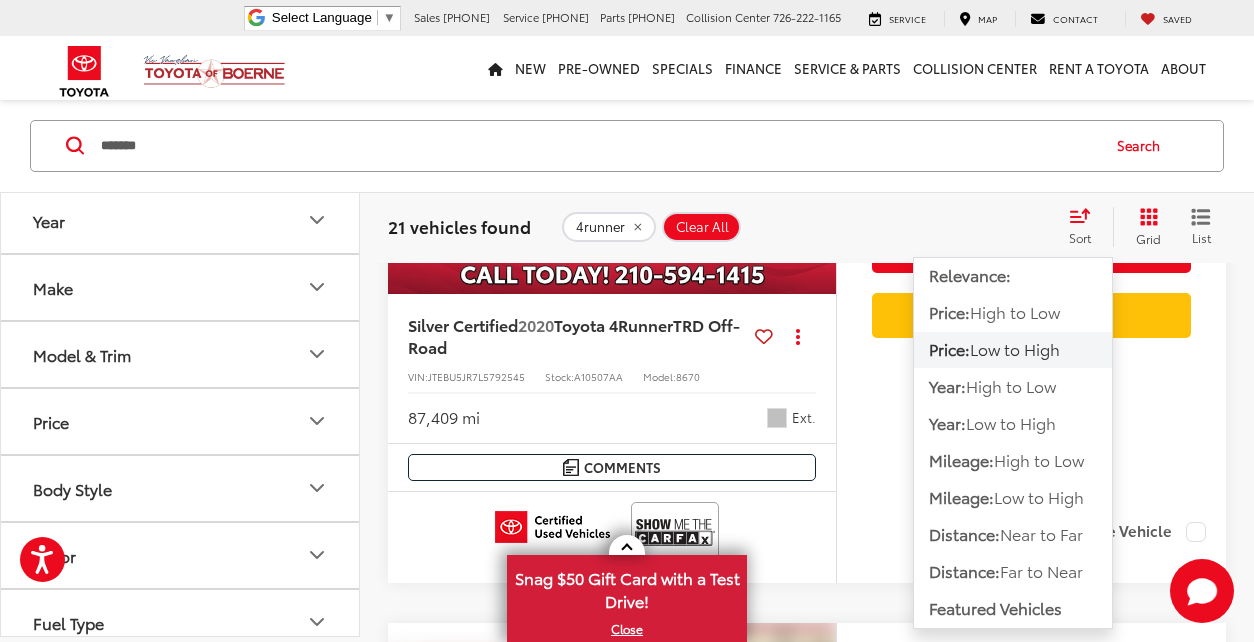 click on "Low to High" at bounding box center [1015, 349] 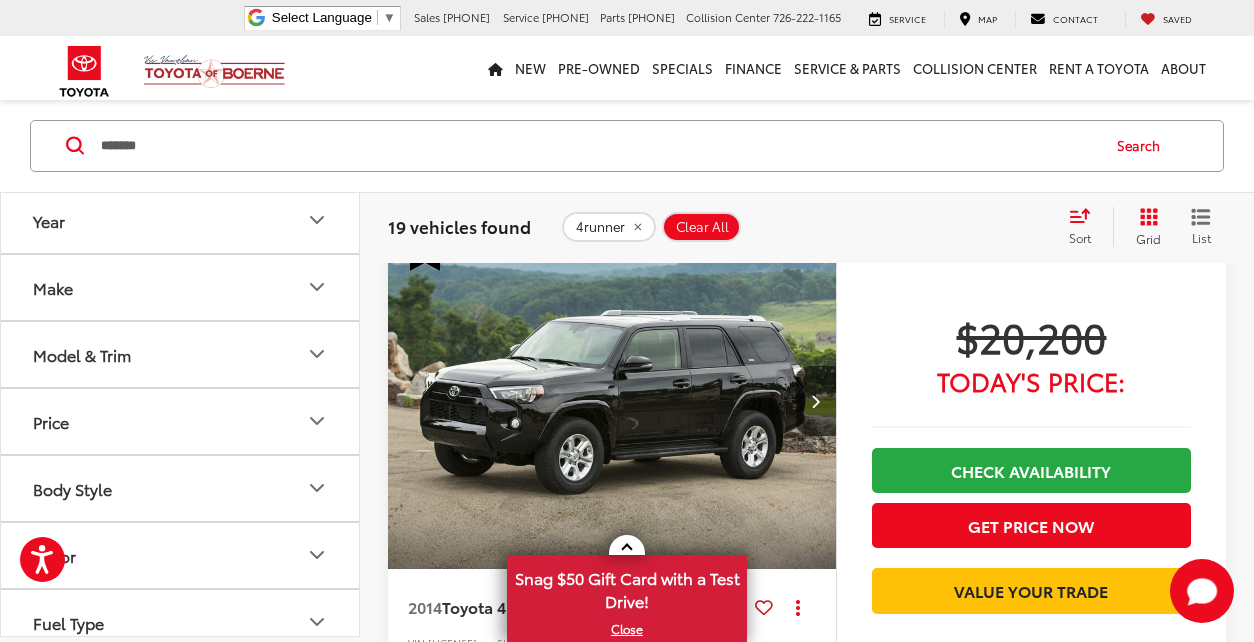 scroll, scrollTop: 113, scrollLeft: 0, axis: vertical 